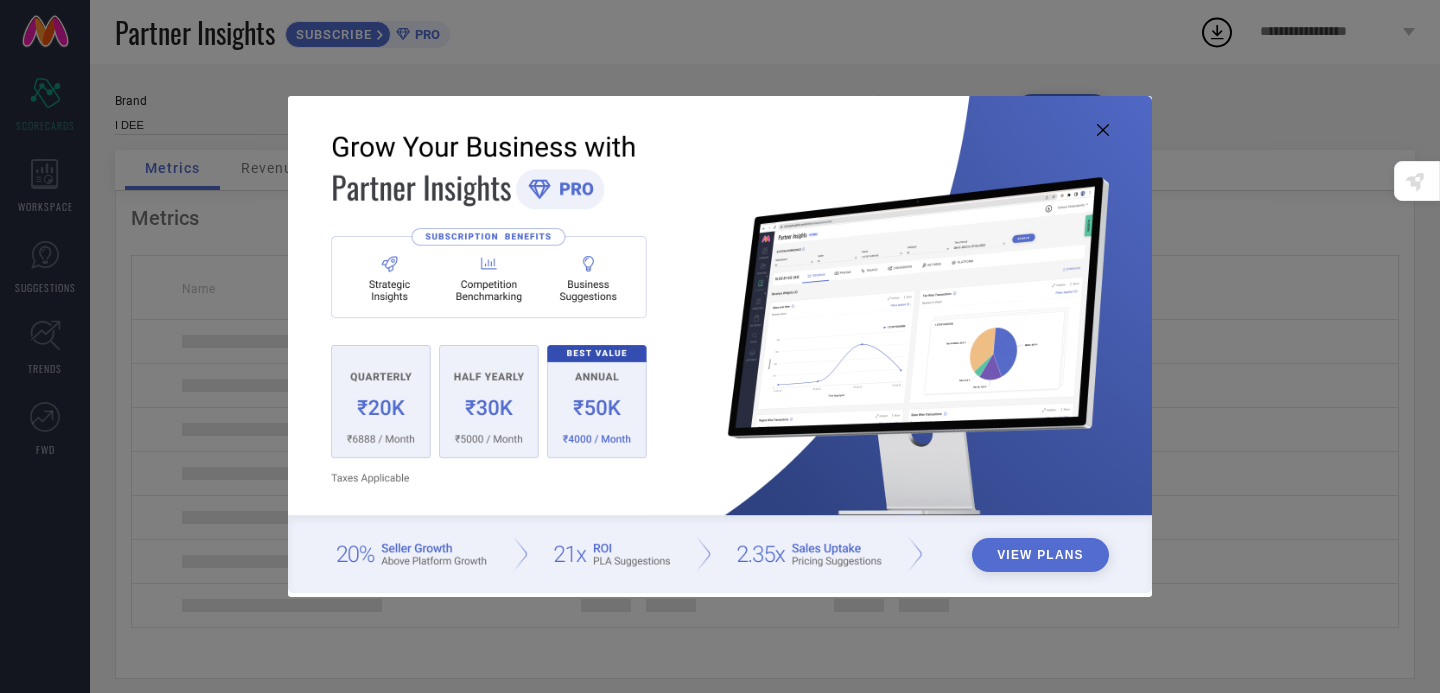 scroll, scrollTop: 0, scrollLeft: 0, axis: both 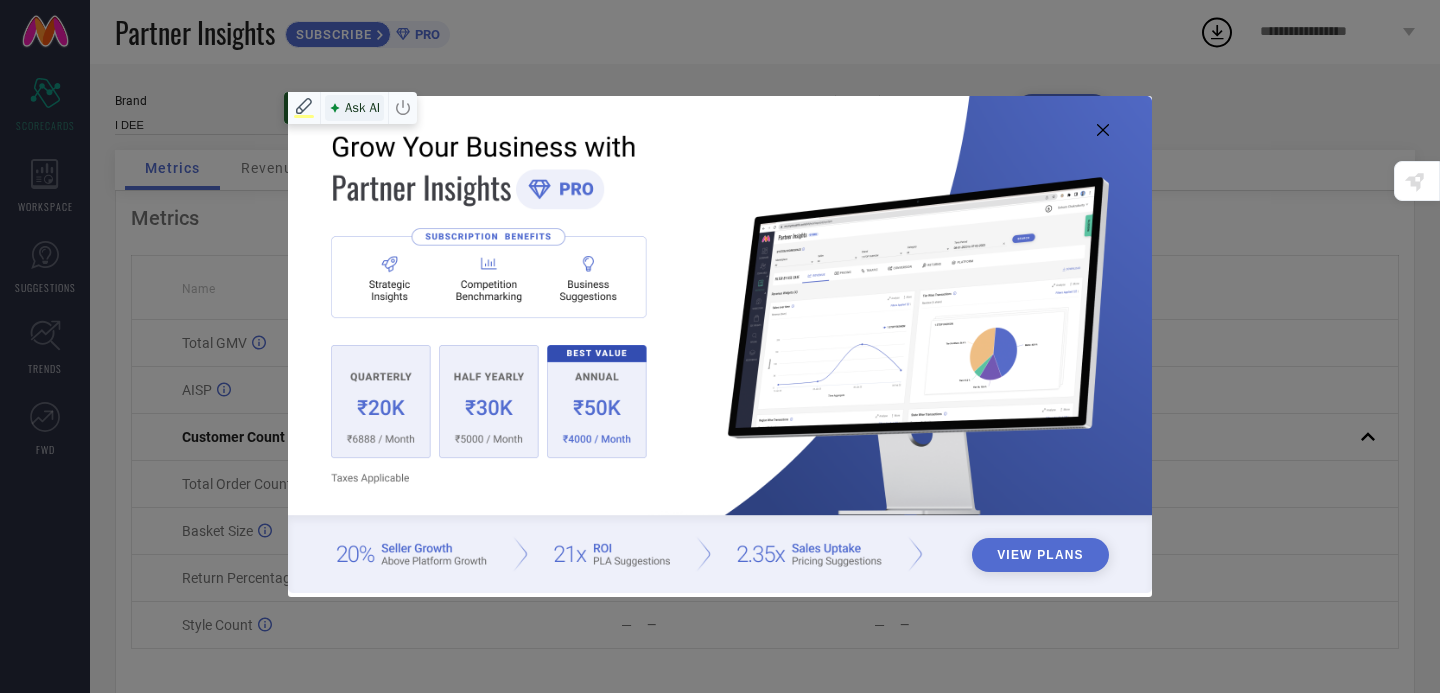 click on "Ask AI" at bounding box center [354, 108] 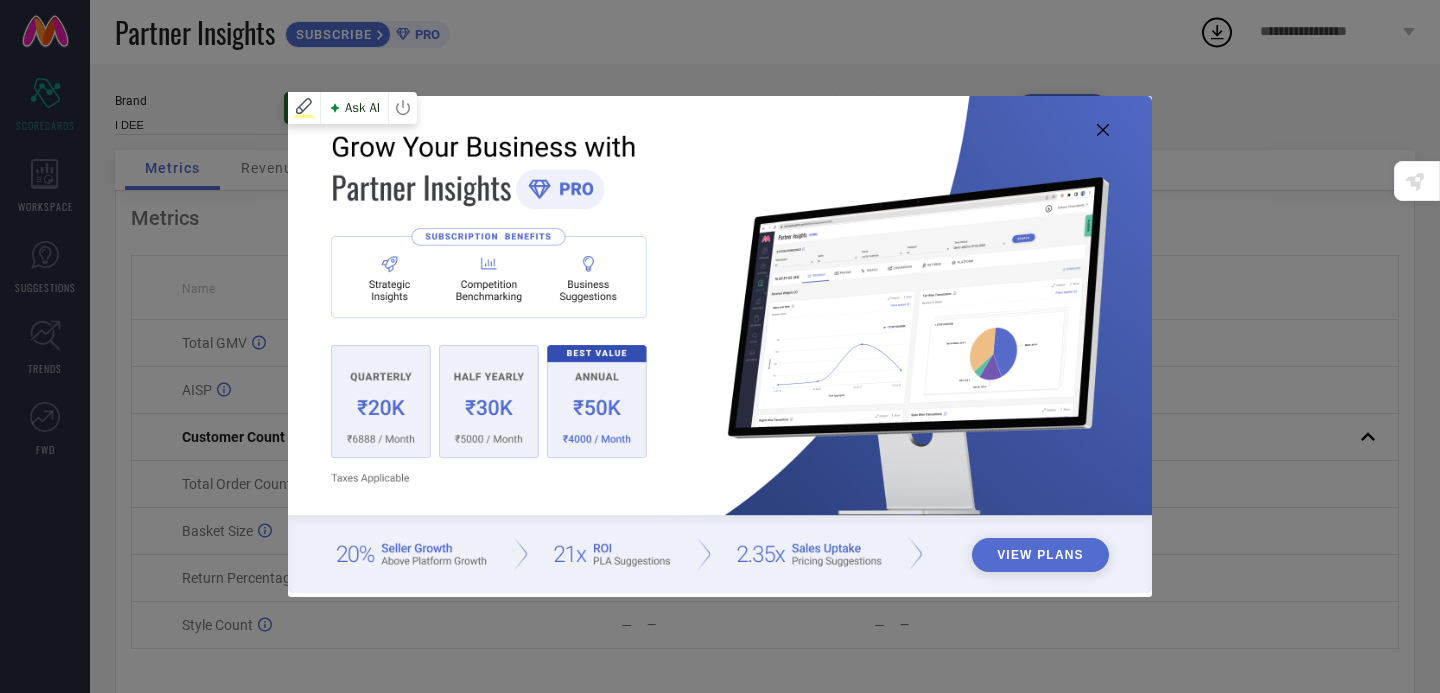 click on "Explain this image." at bounding box center [720, 917] 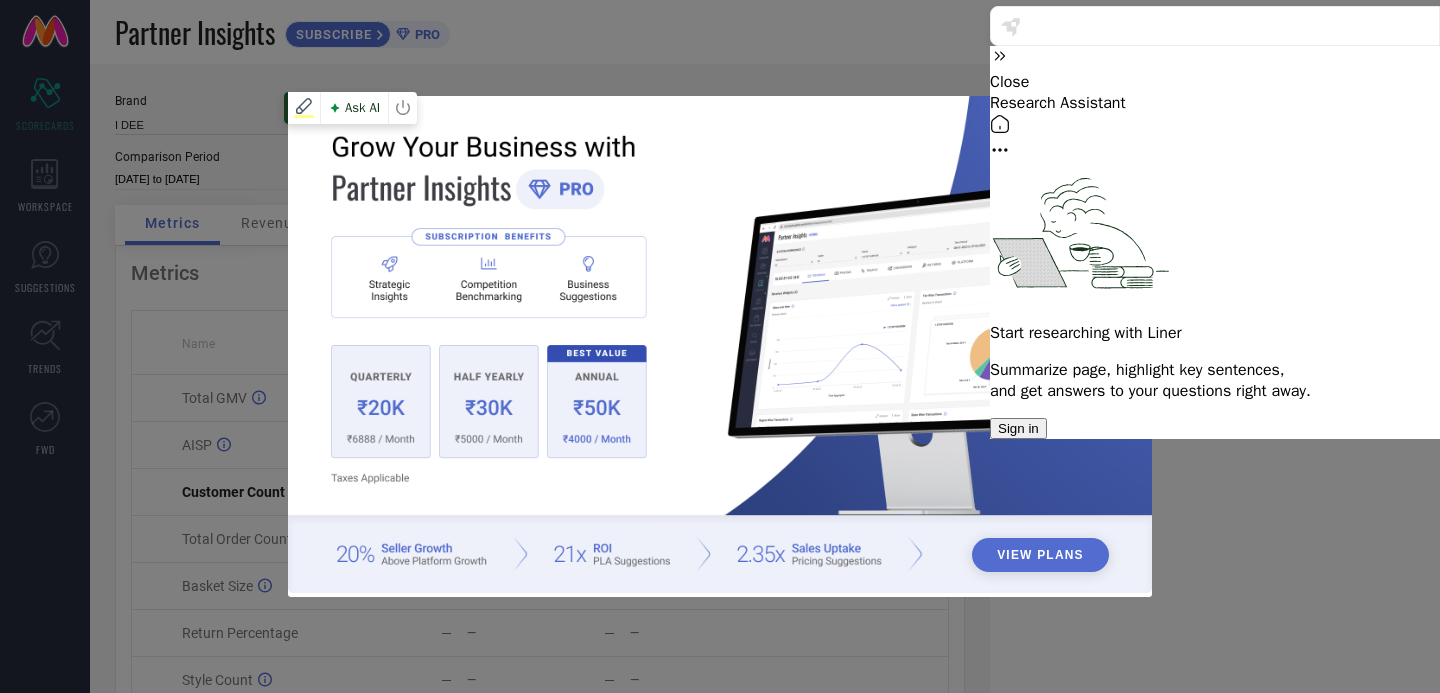 click on "Sign in" at bounding box center [1018, 428] 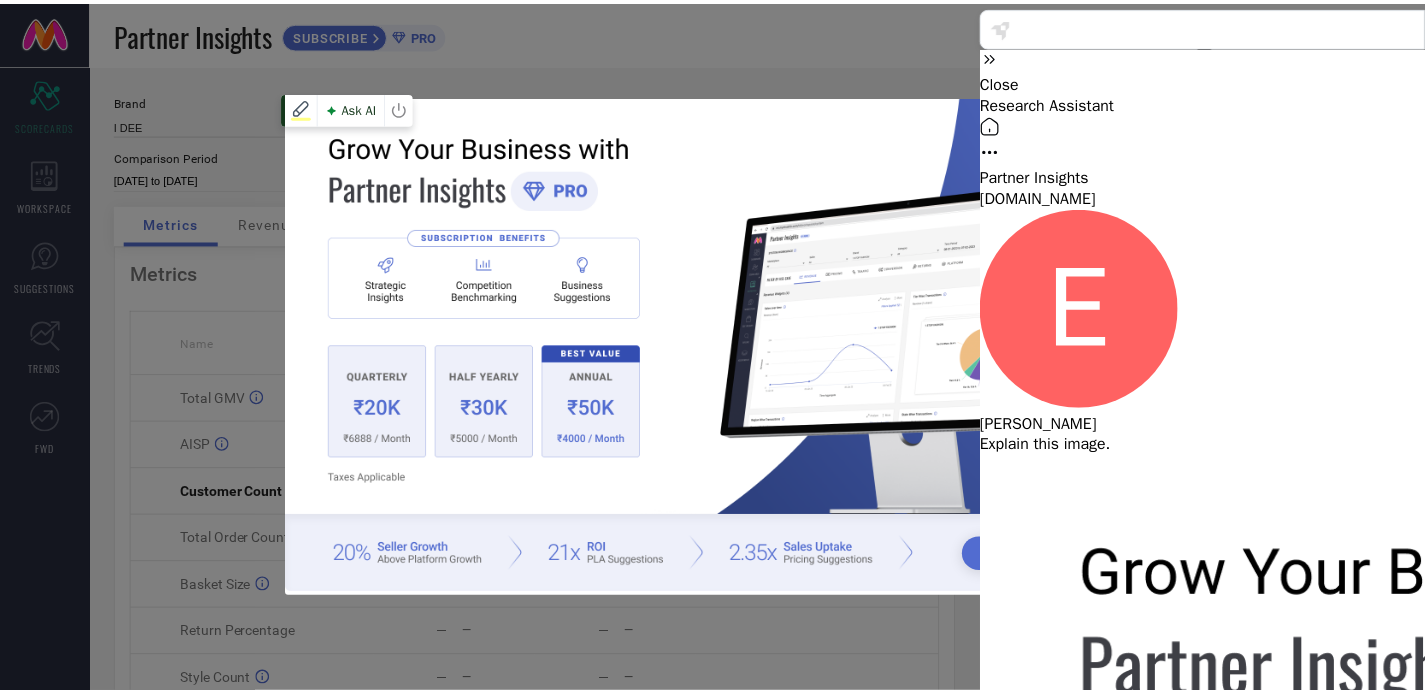 scroll, scrollTop: 1291, scrollLeft: 0, axis: vertical 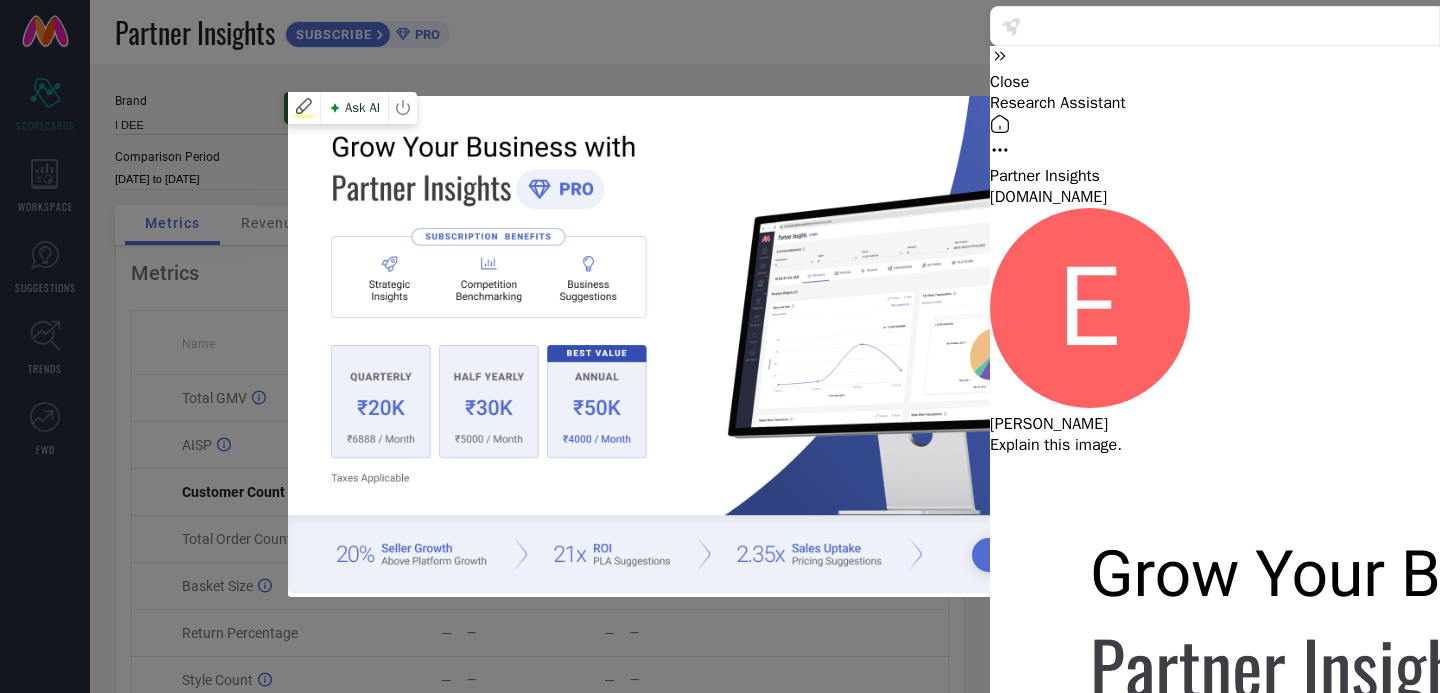 click at bounding box center [720, 344] 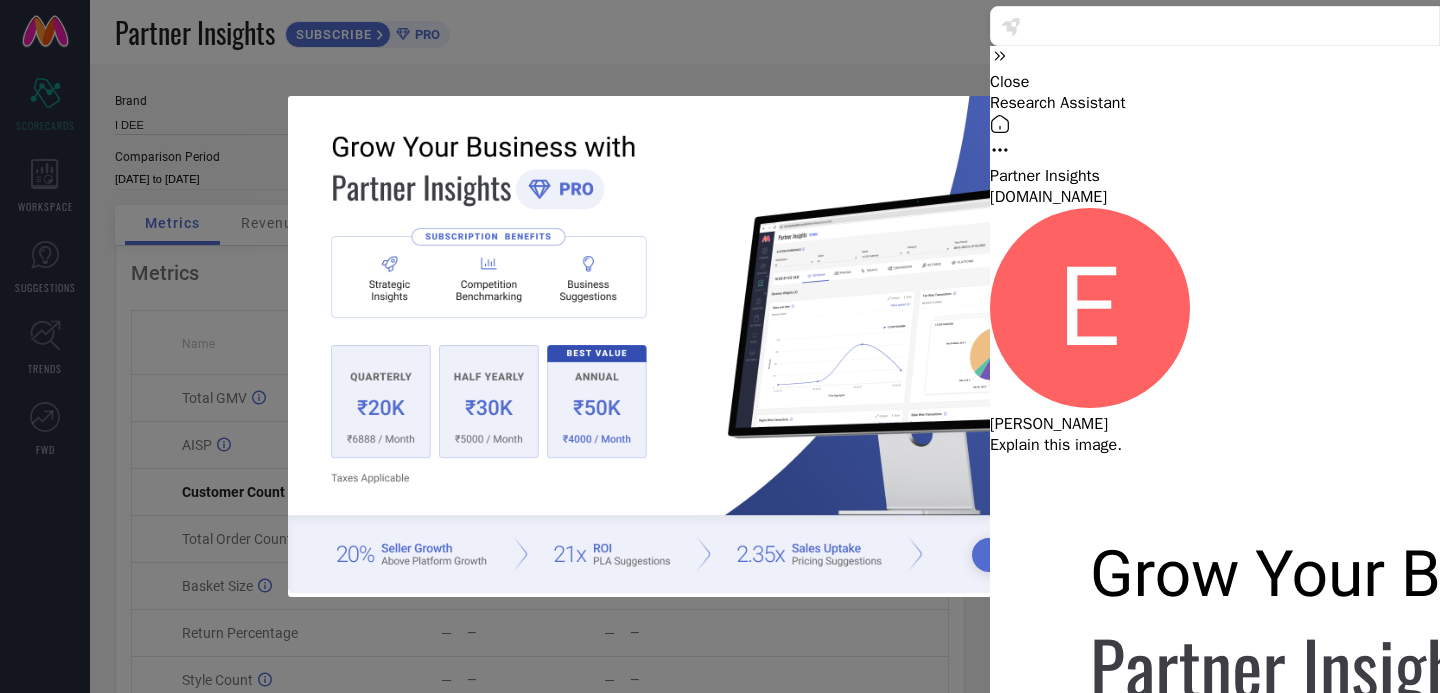 click on "View Plans" at bounding box center (720, 346) 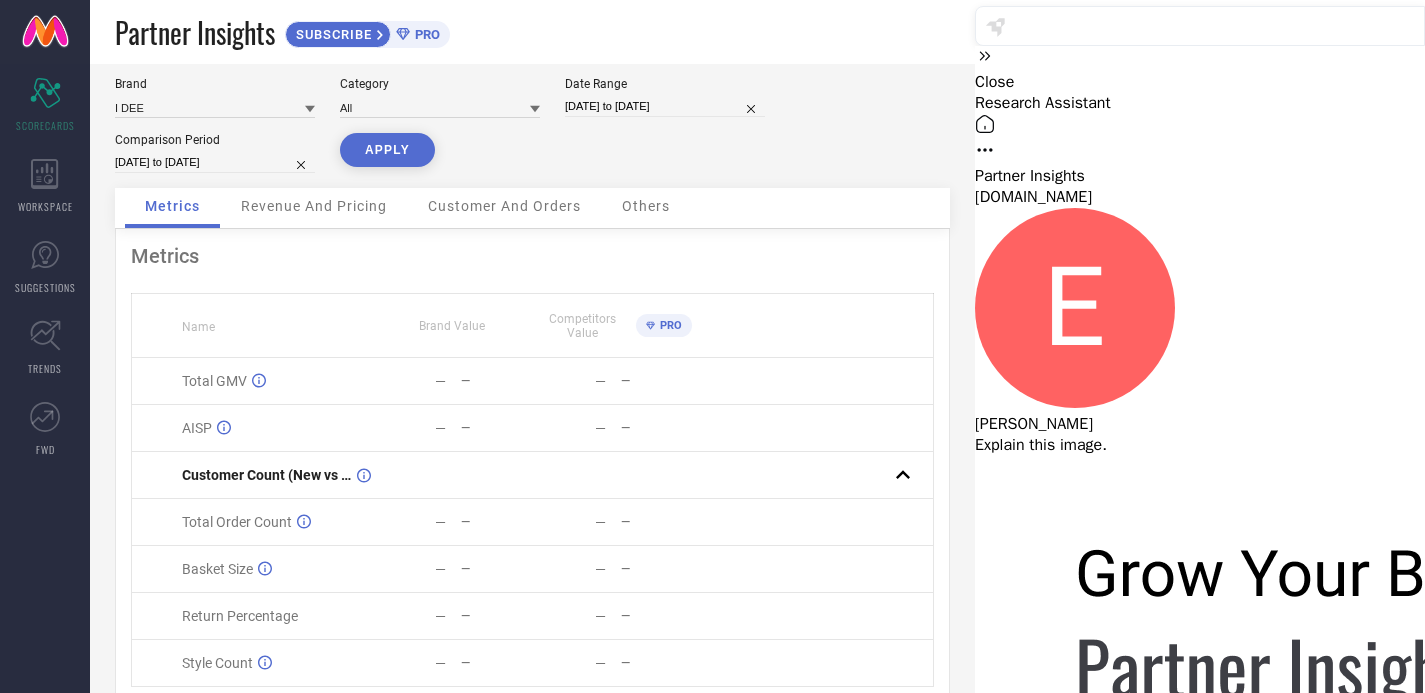 scroll, scrollTop: 0, scrollLeft: 0, axis: both 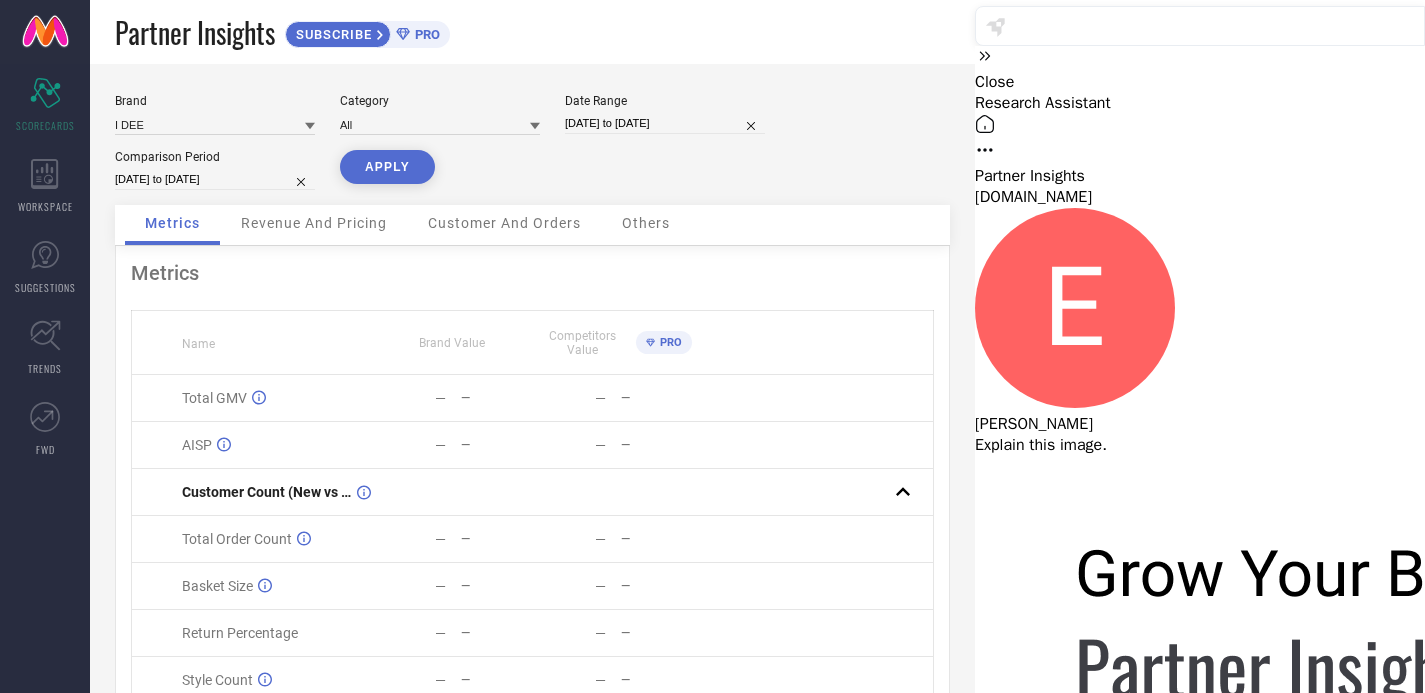click 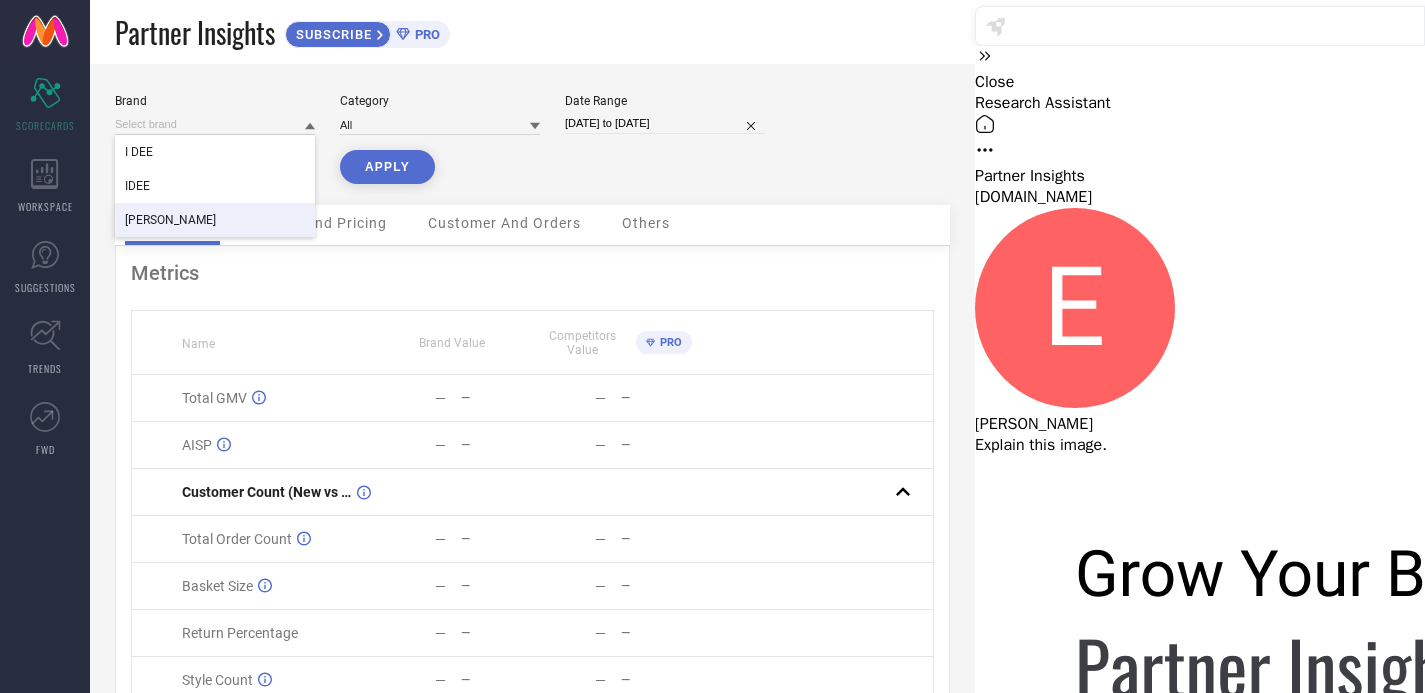 click on "[PERSON_NAME]" at bounding box center [215, 220] 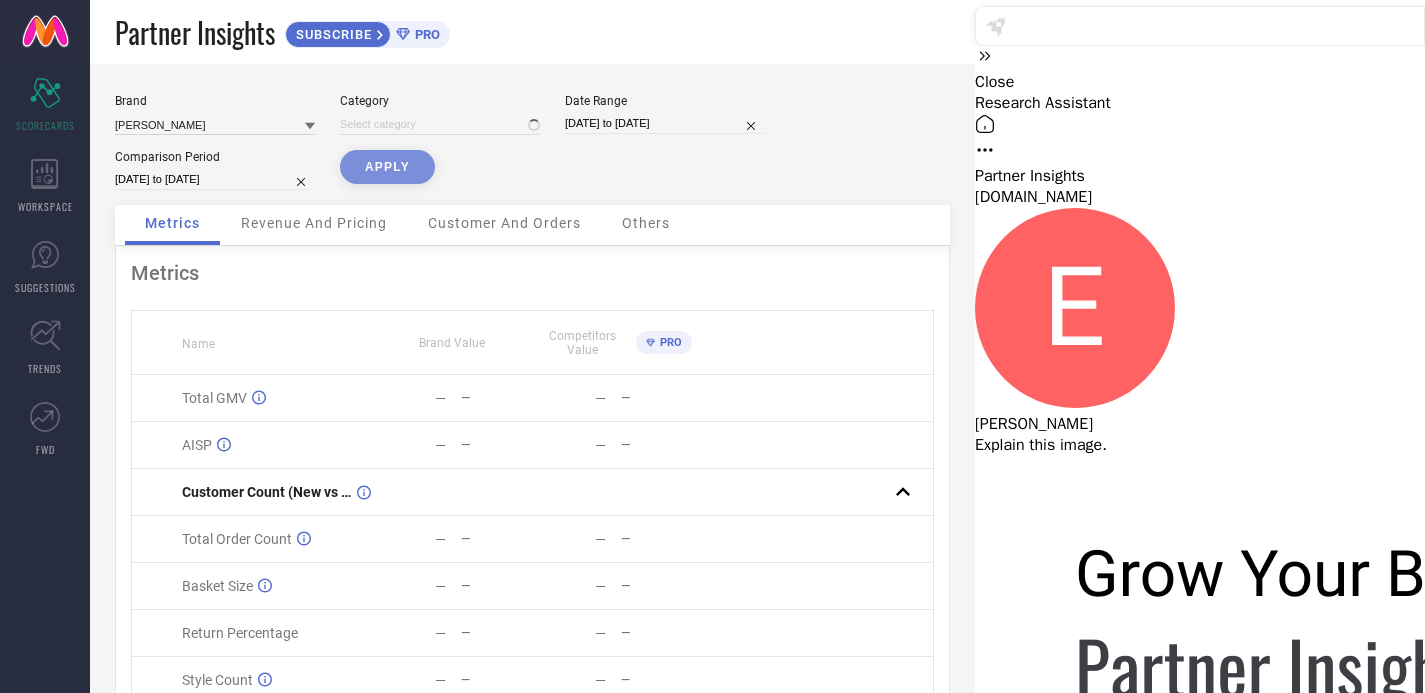 type on "All" 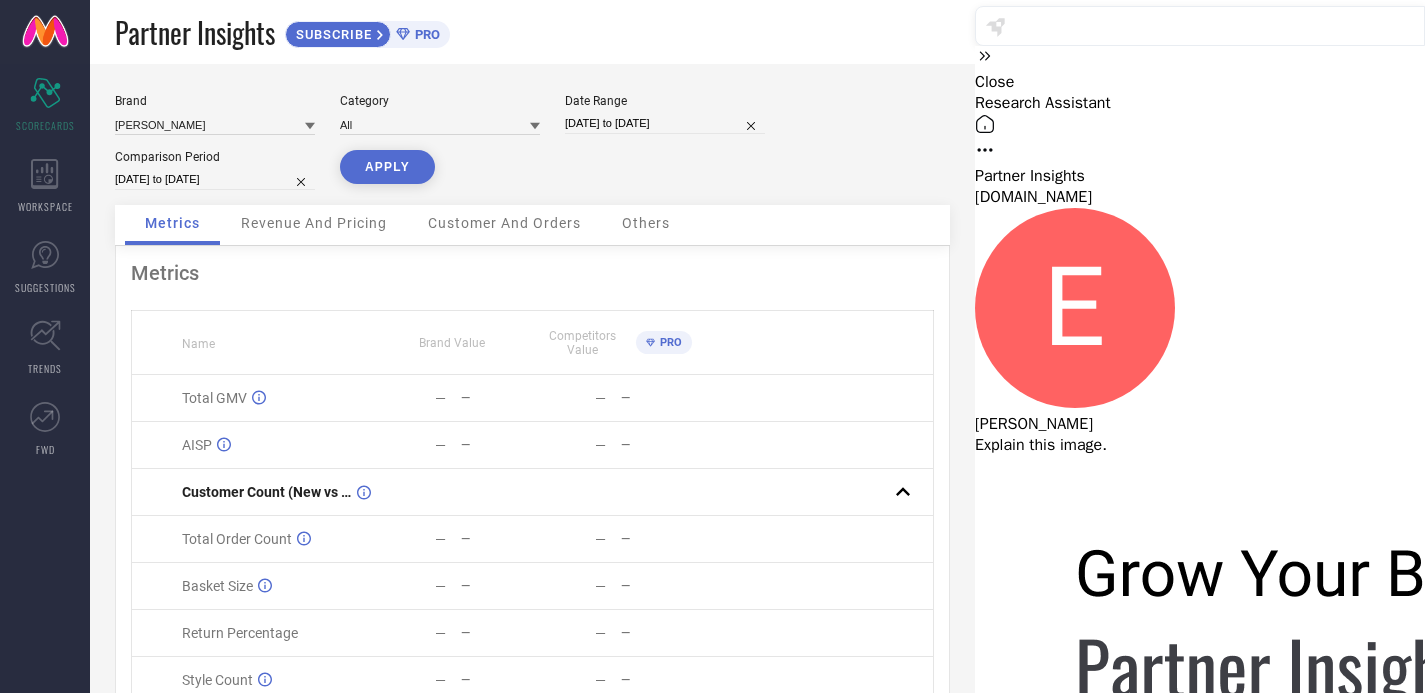type 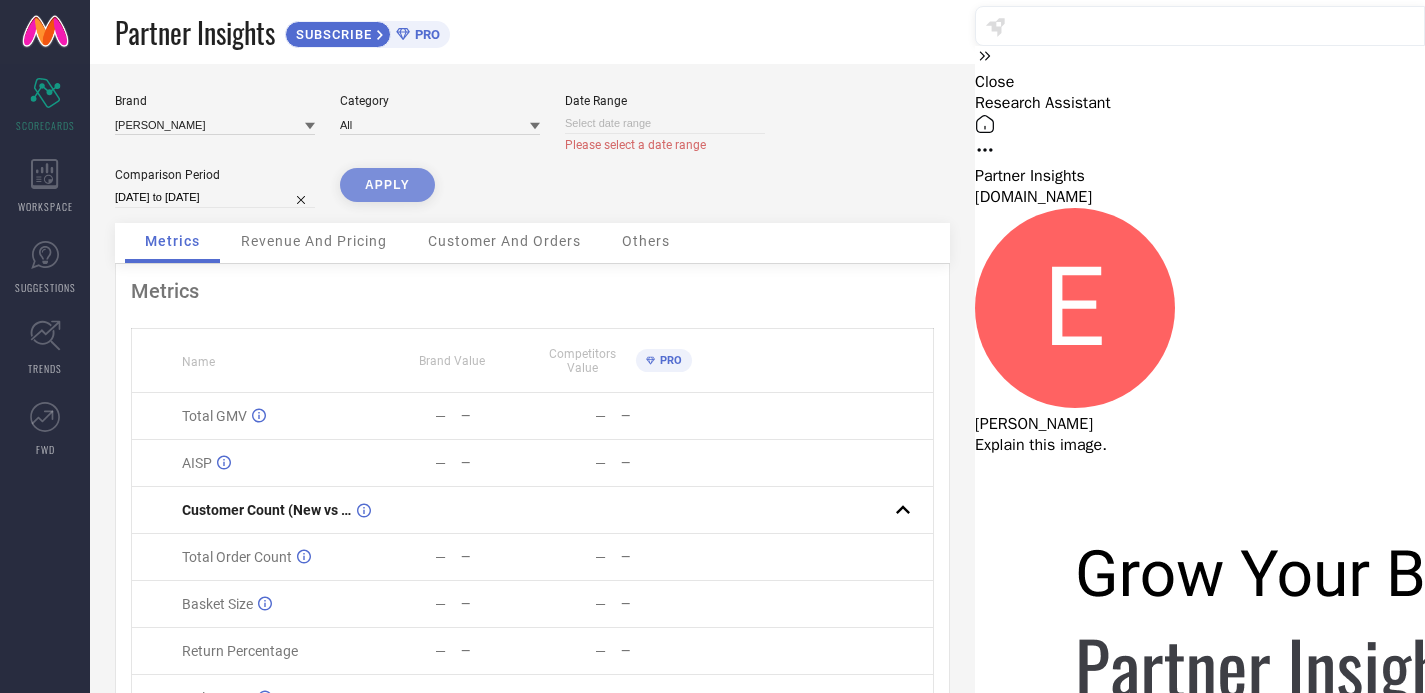 select on "6" 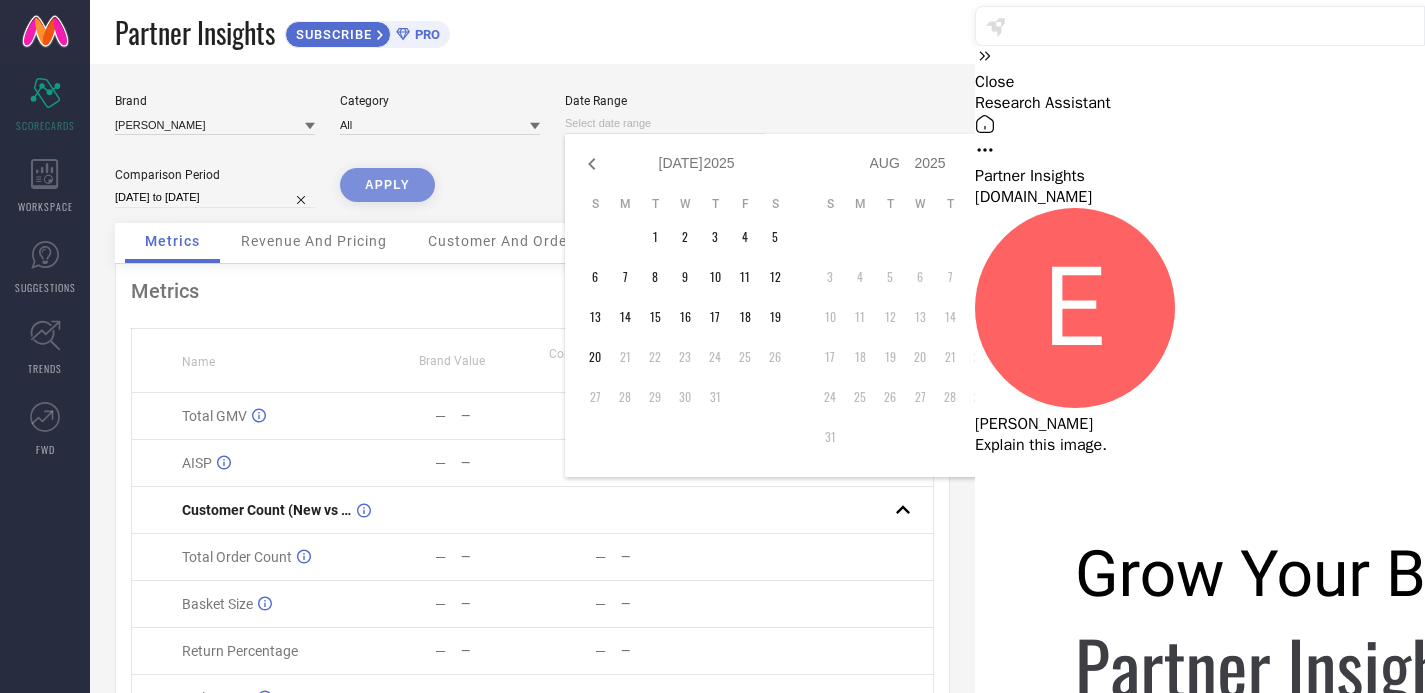 click at bounding box center [665, 123] 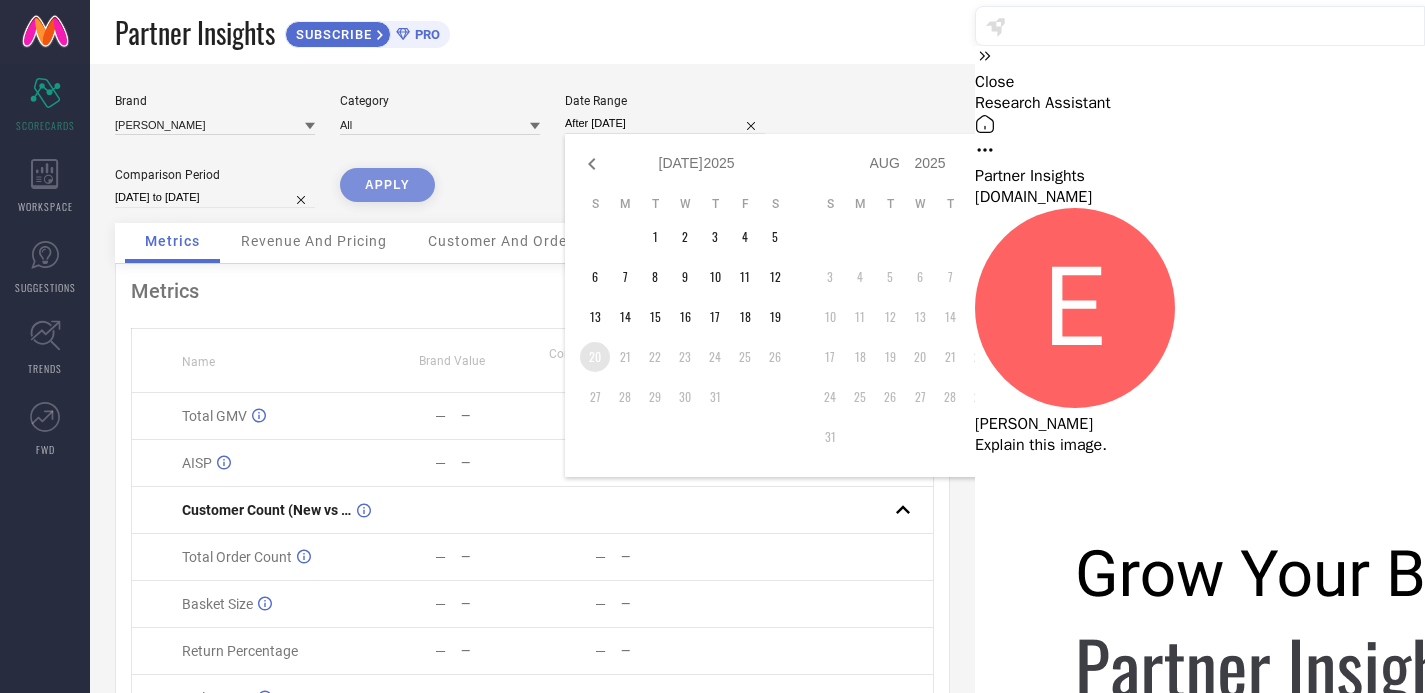 click on "20" at bounding box center (595, 357) 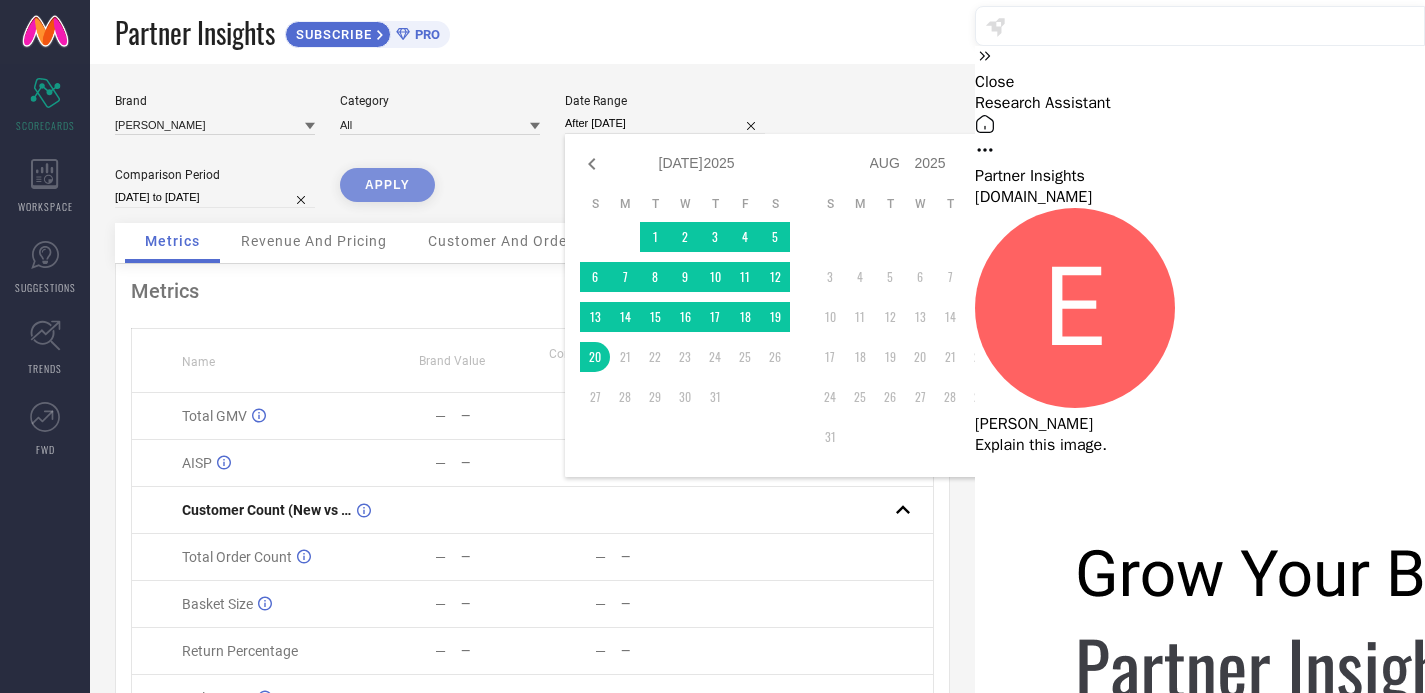 click on "31" at bounding box center (830, 437) 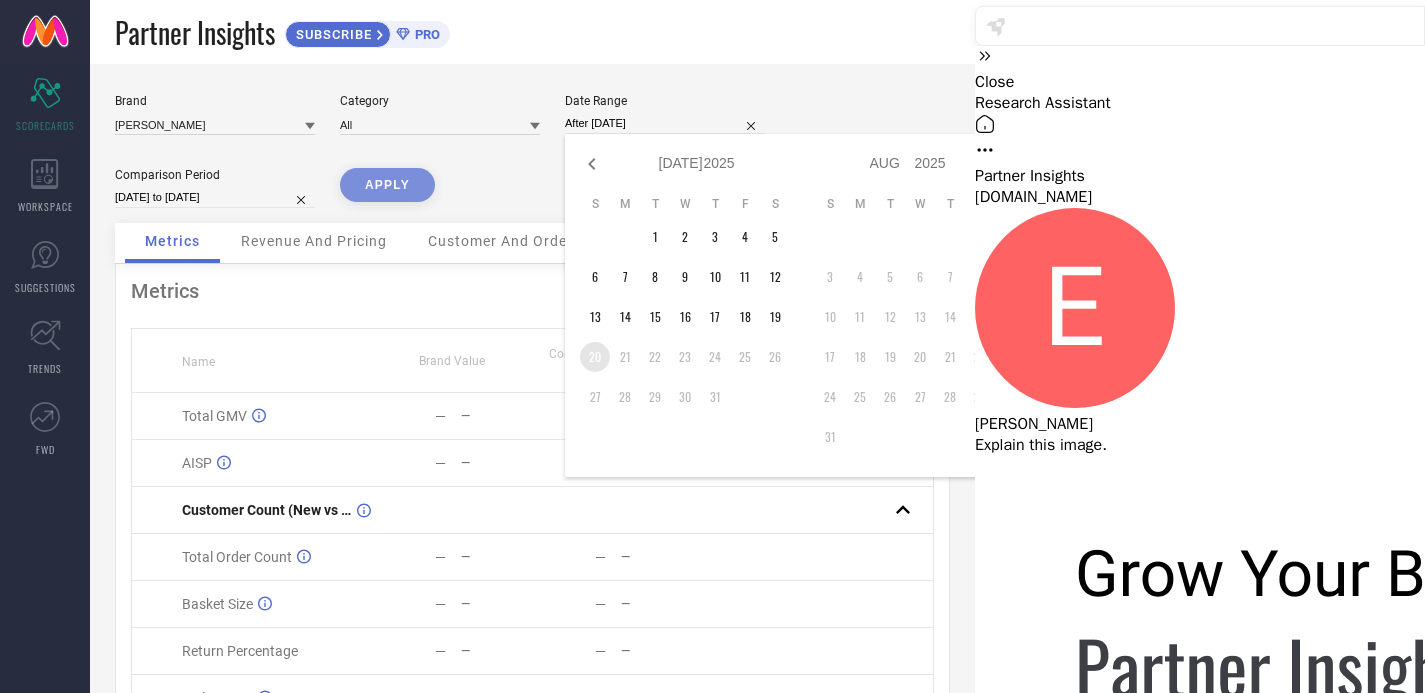 type on "[DATE] to [DATE]" 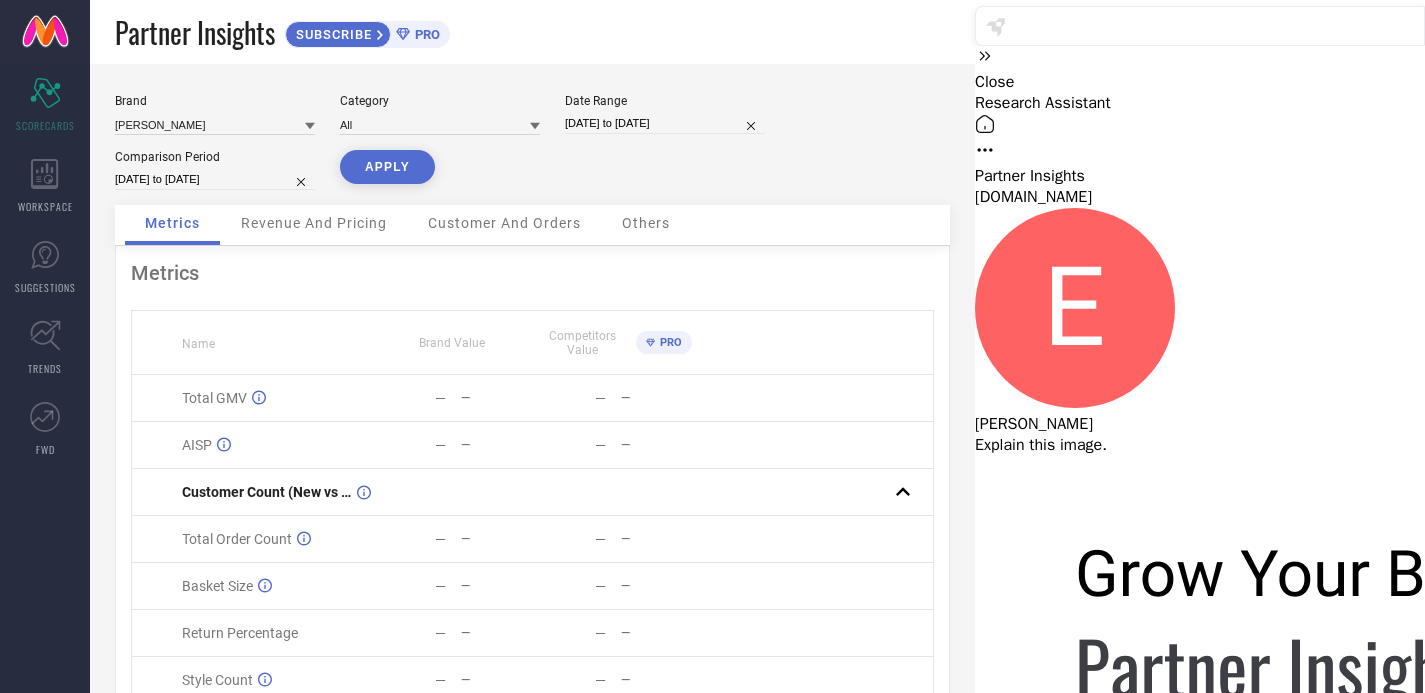 select on "6" 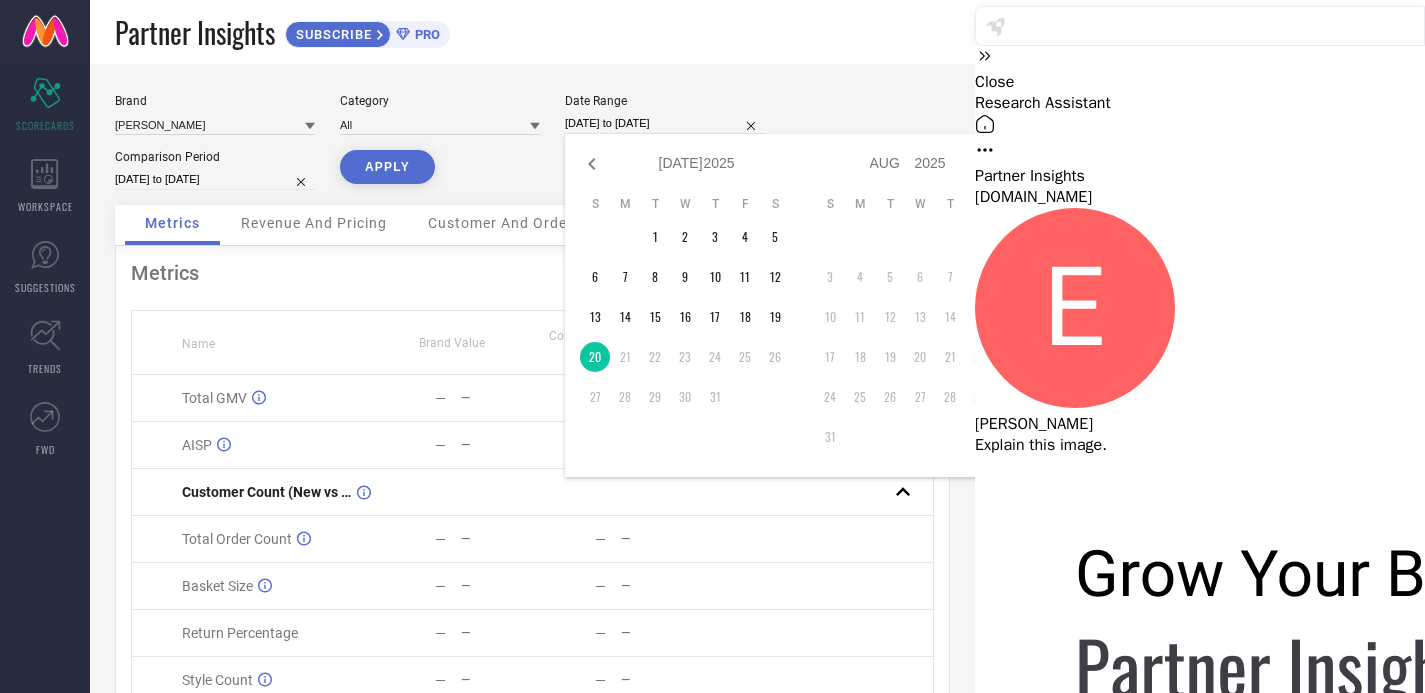 click on "[DATE] to [DATE]" at bounding box center [665, 123] 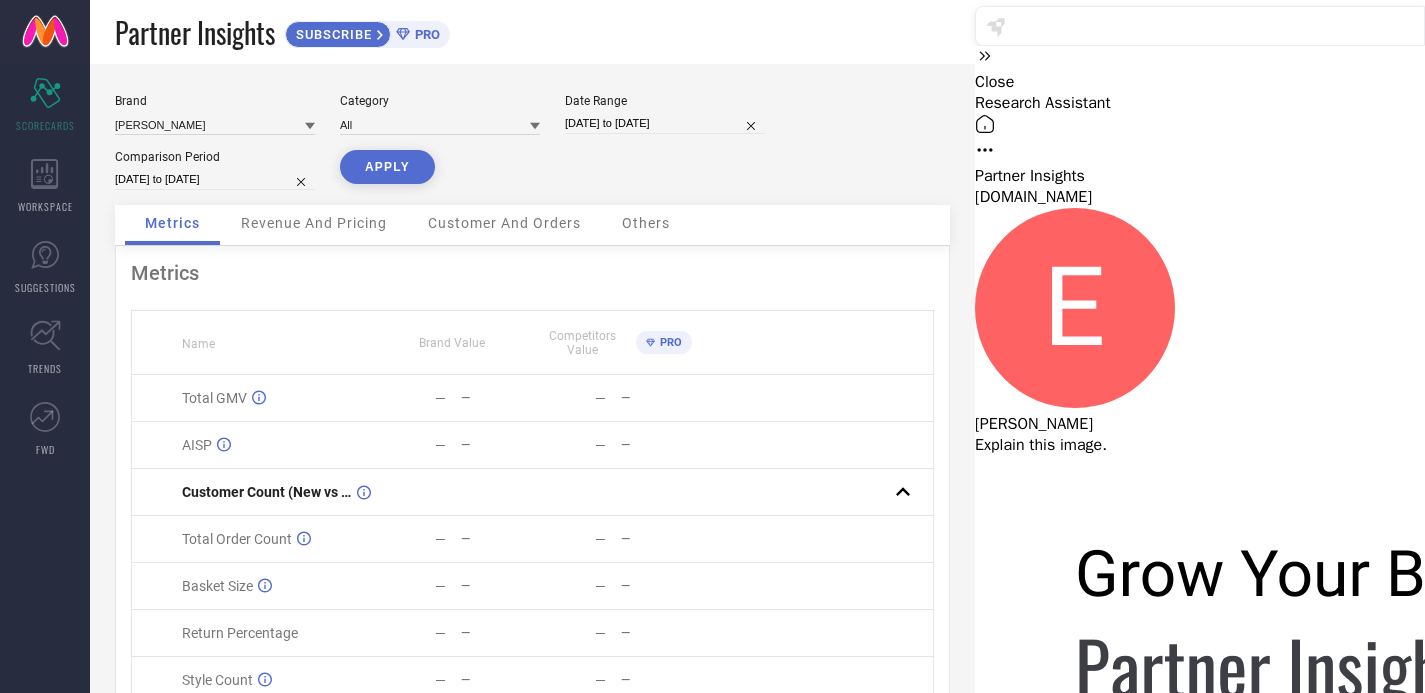 click on "Brand [PERSON_NAME] Category All Date Range [DATE] to [DATE] Comparison Period [DATE] to [DATE] APPLY" at bounding box center (532, 149) 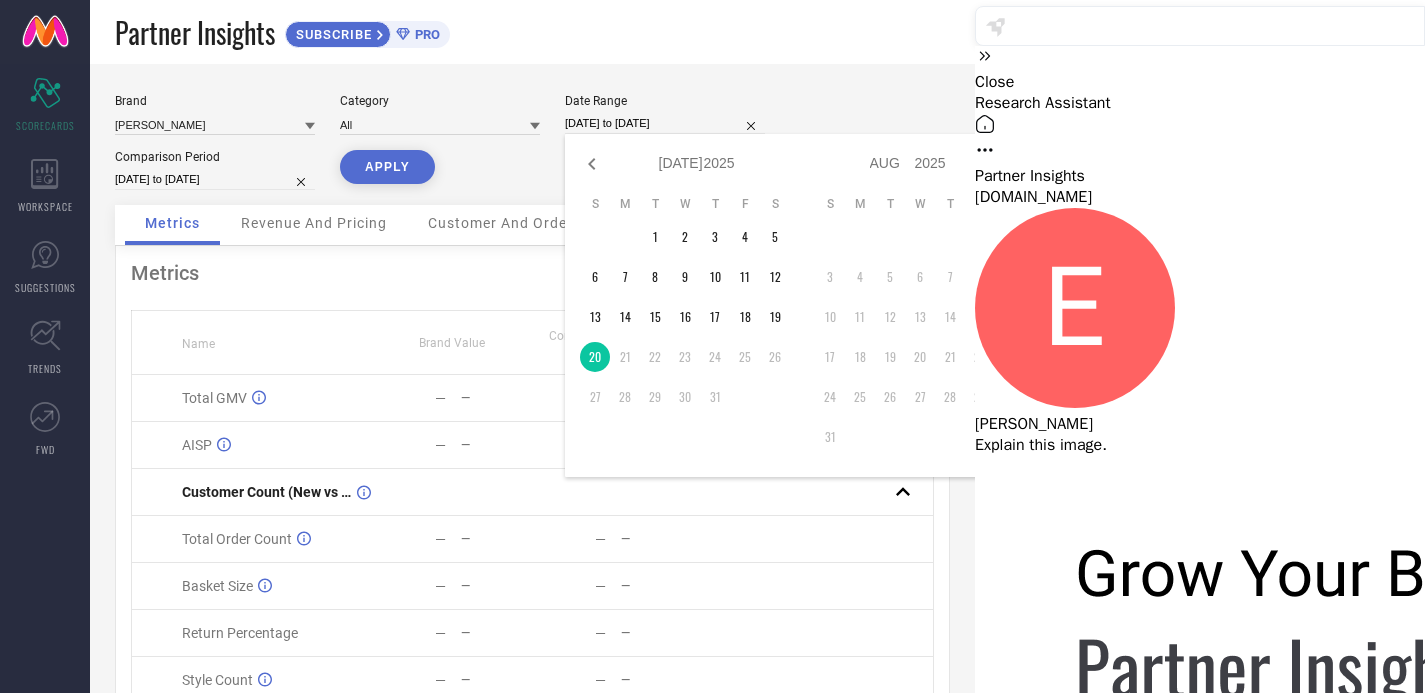 click on "[DATE] to [DATE]" at bounding box center [665, 123] 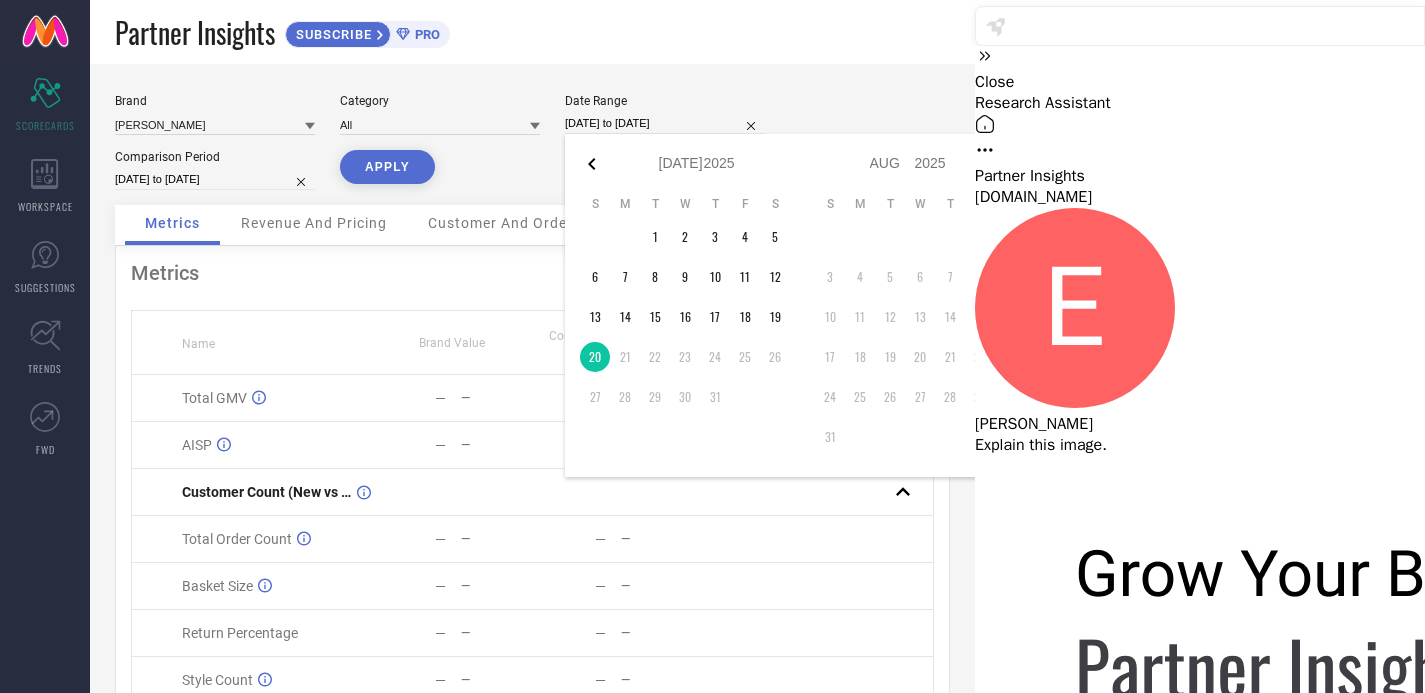 click 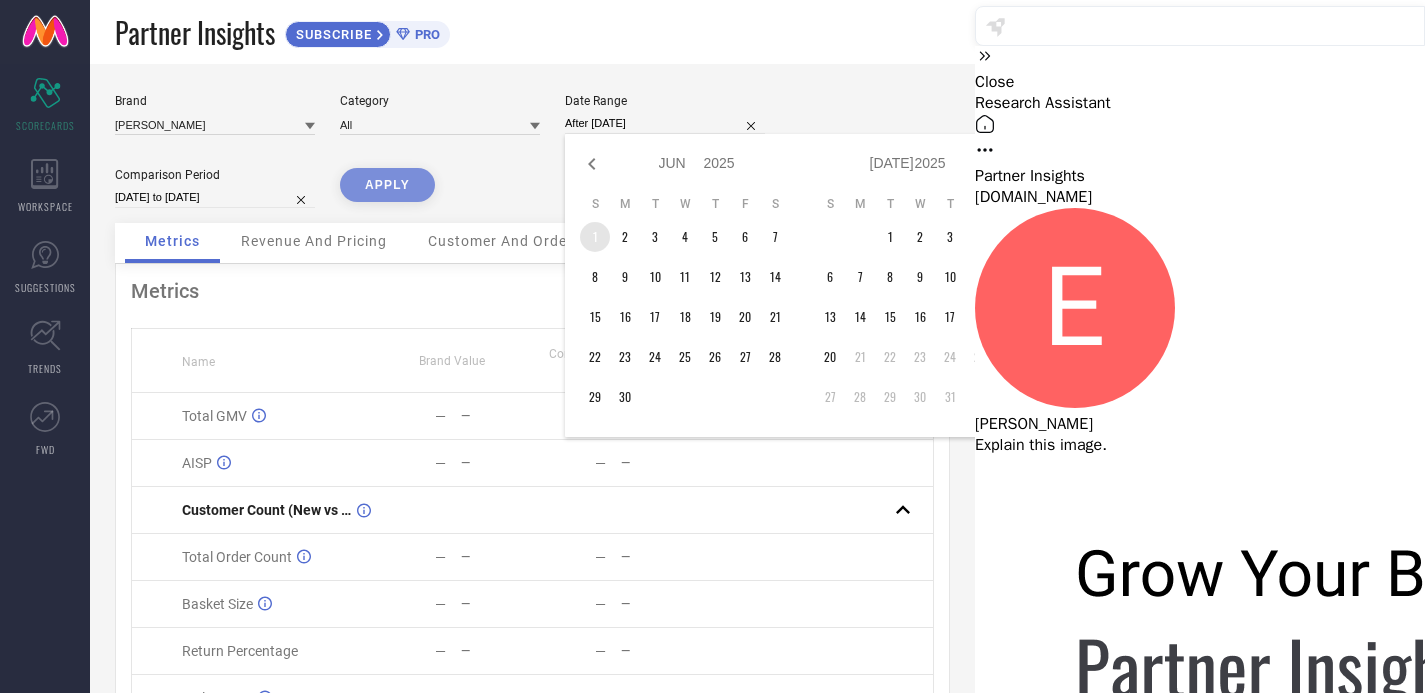 click on "1" at bounding box center (595, 237) 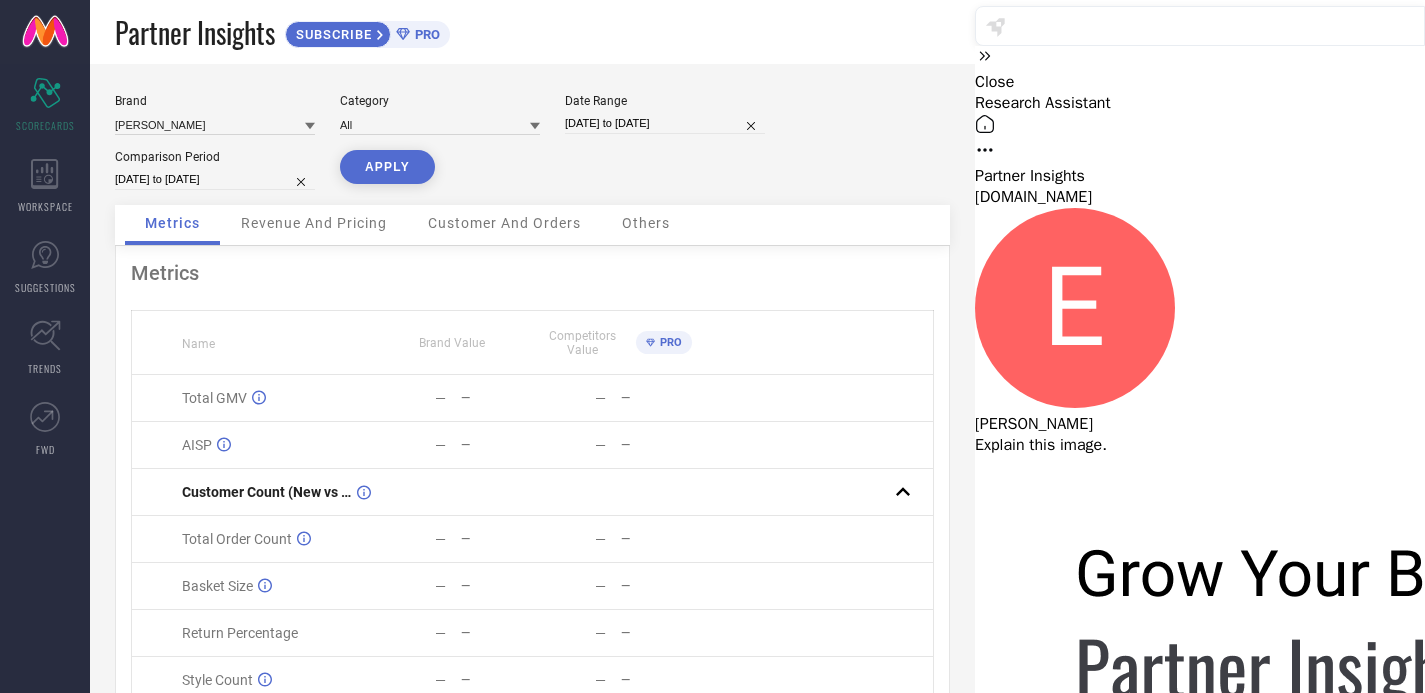 click on "APPLY" at bounding box center [387, 167] 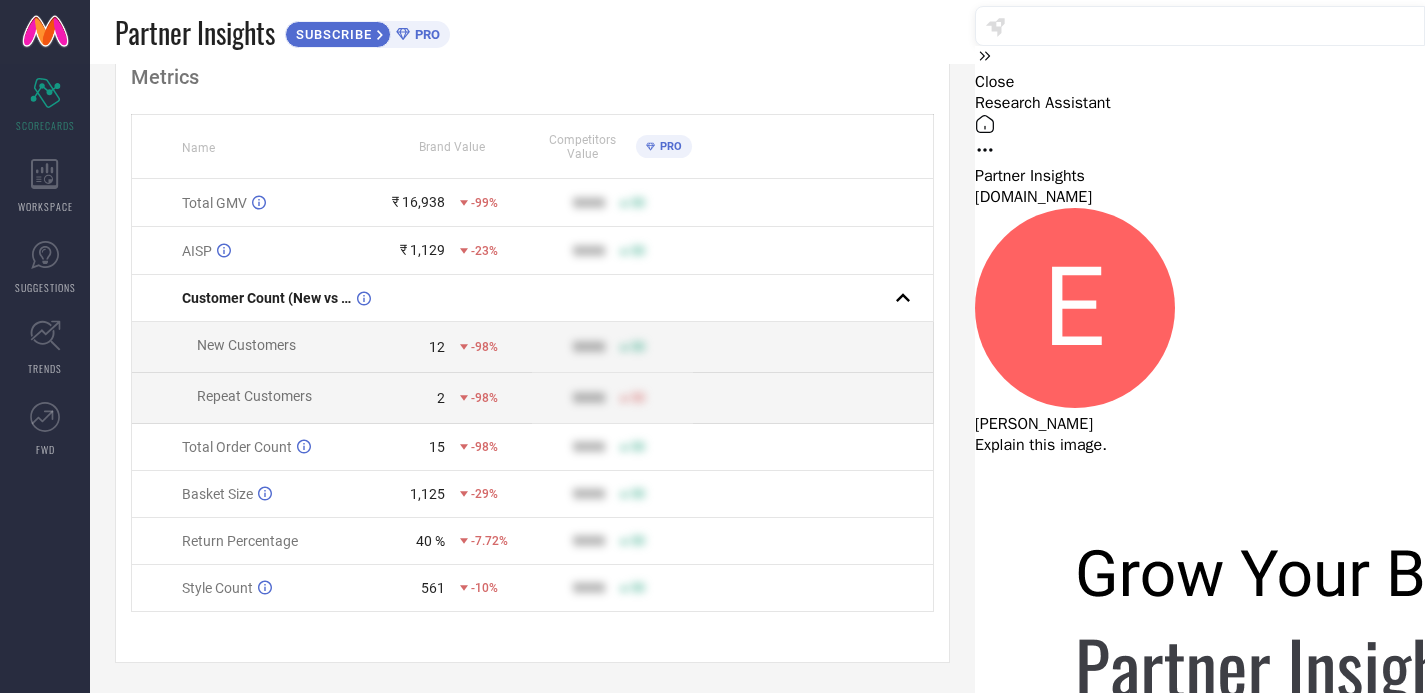 scroll, scrollTop: 200, scrollLeft: 0, axis: vertical 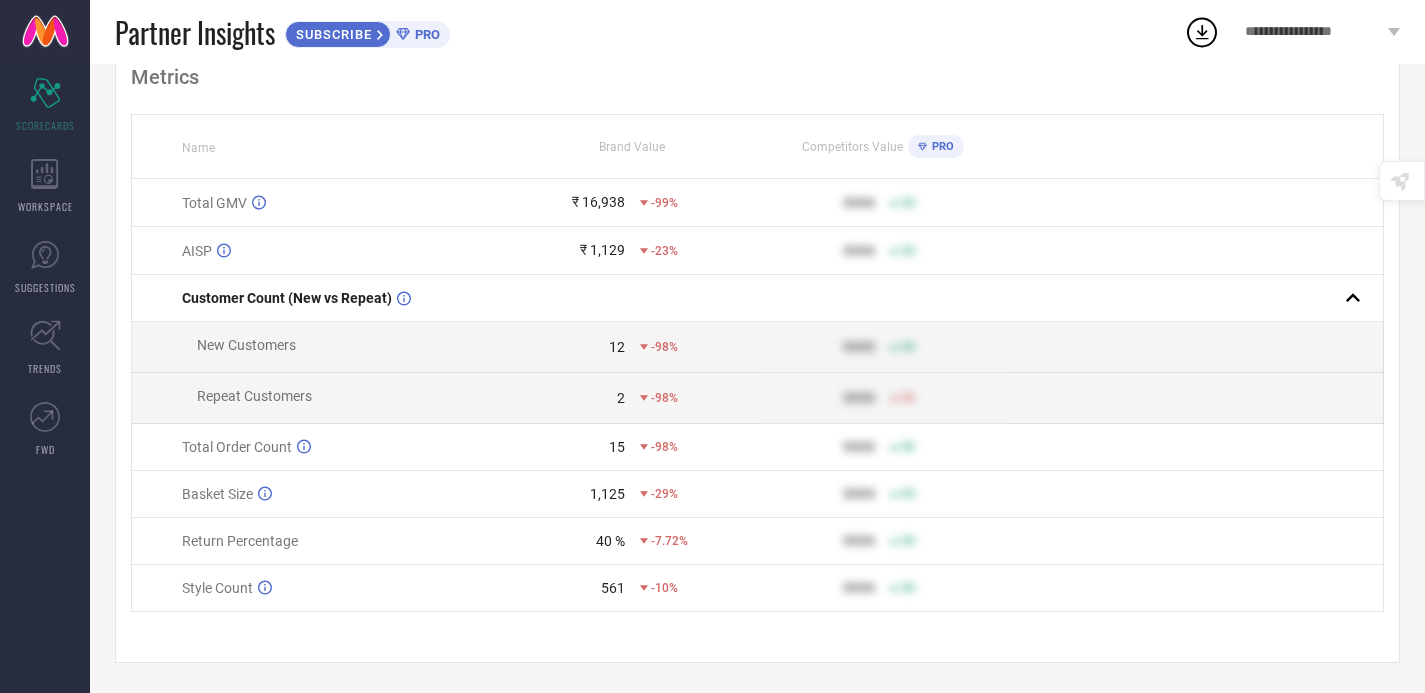click 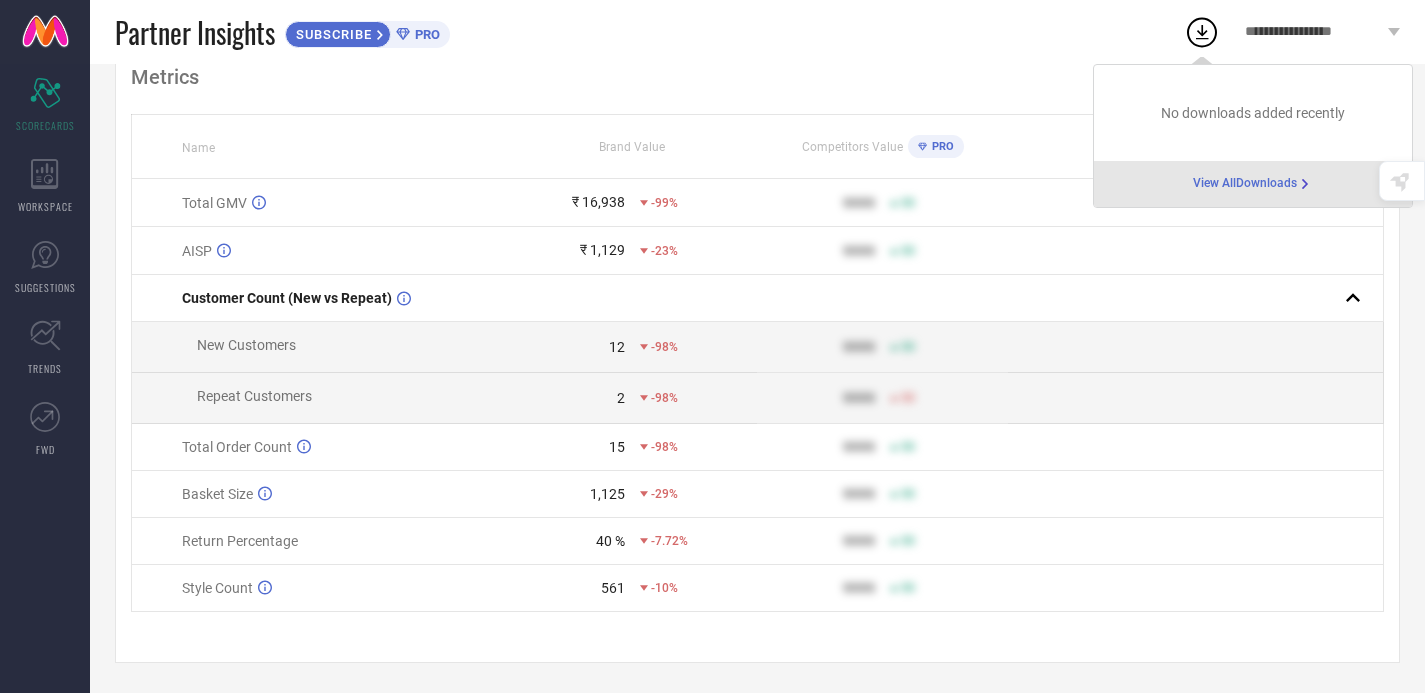 click on "View All   Downloads" at bounding box center [1245, 184] 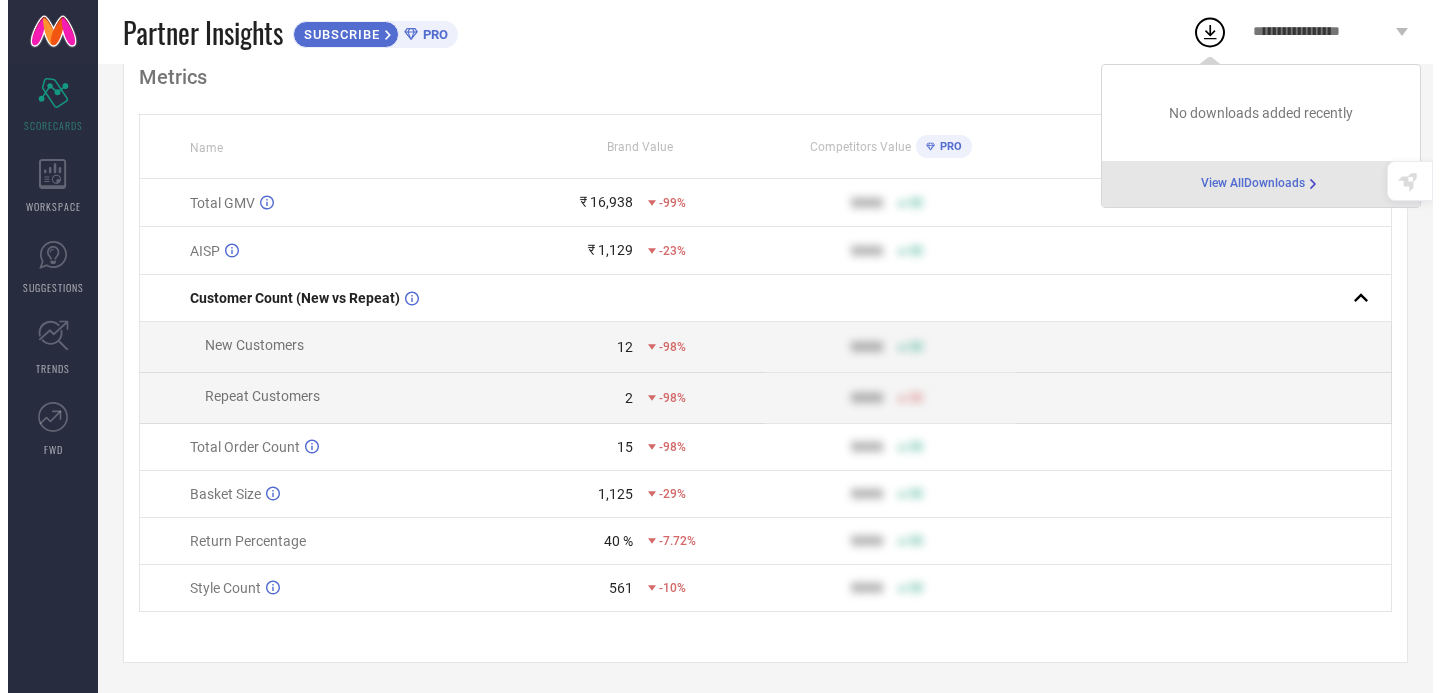 scroll, scrollTop: 0, scrollLeft: 0, axis: both 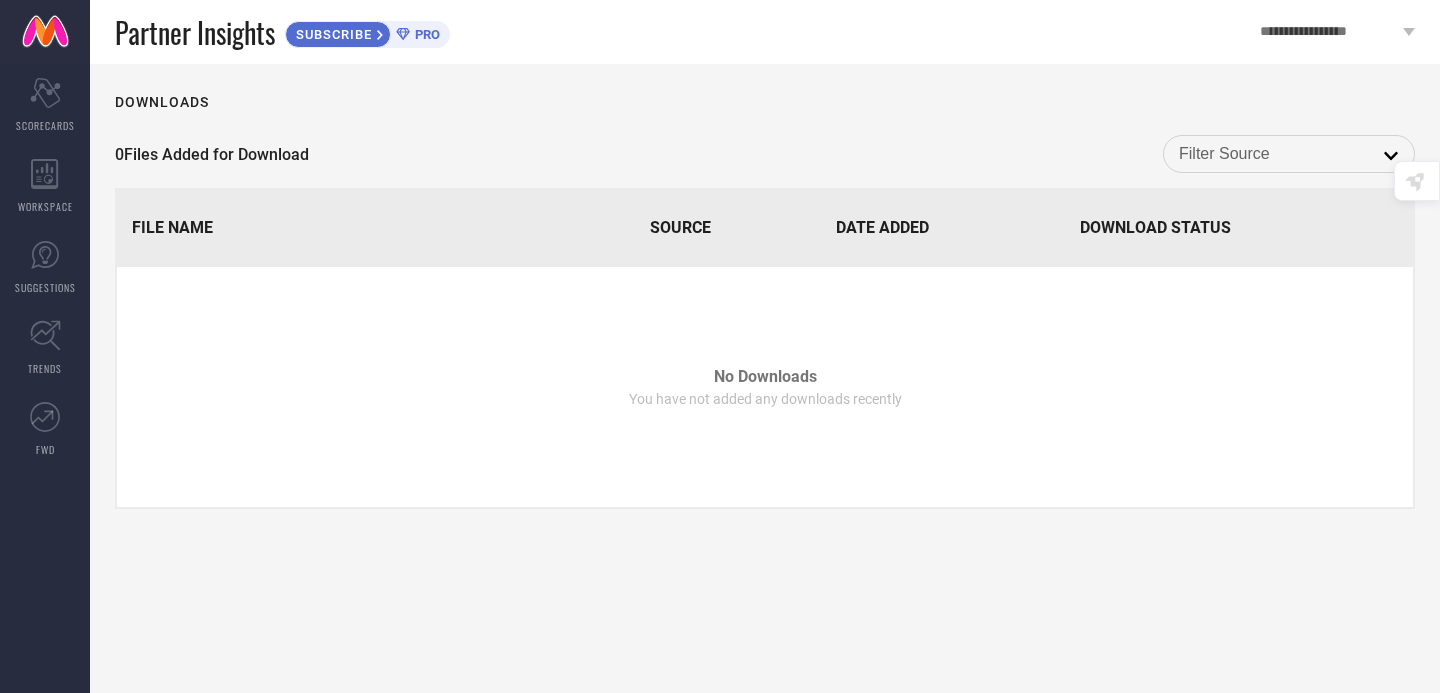 click at bounding box center (45, 32) 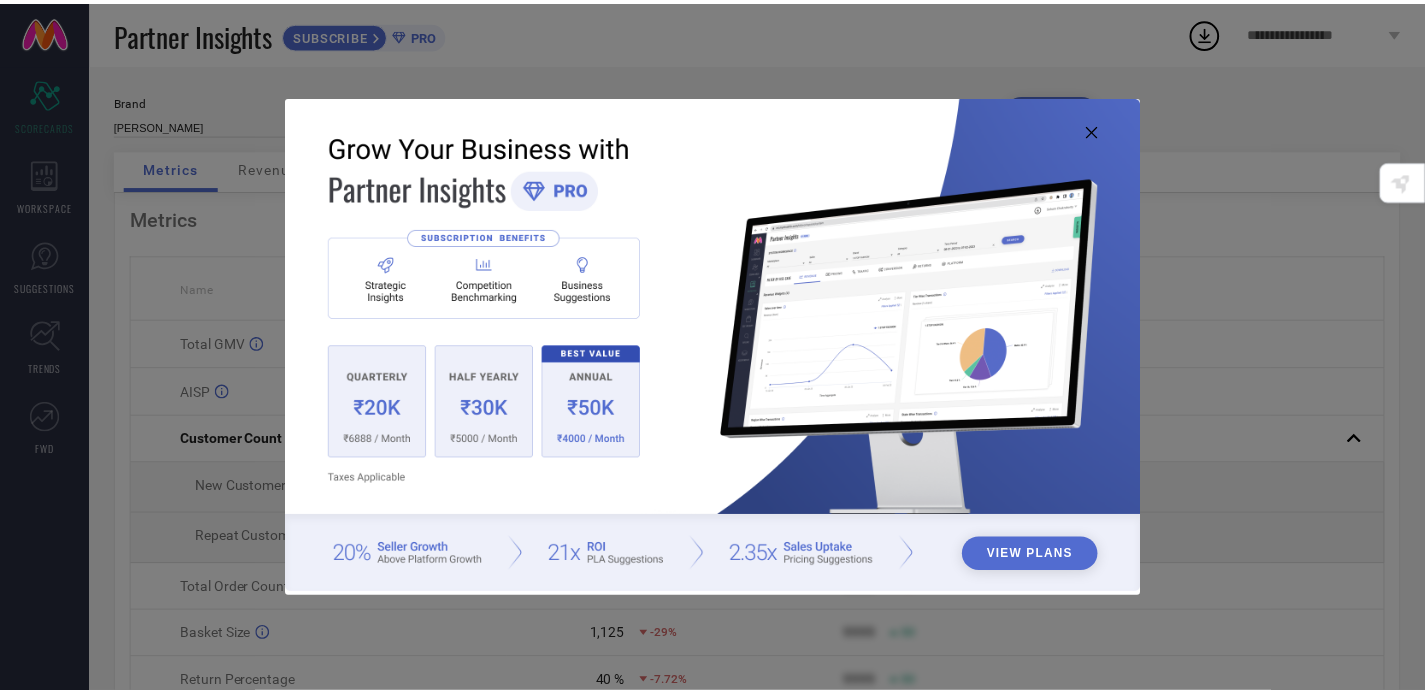 scroll, scrollTop: 0, scrollLeft: 0, axis: both 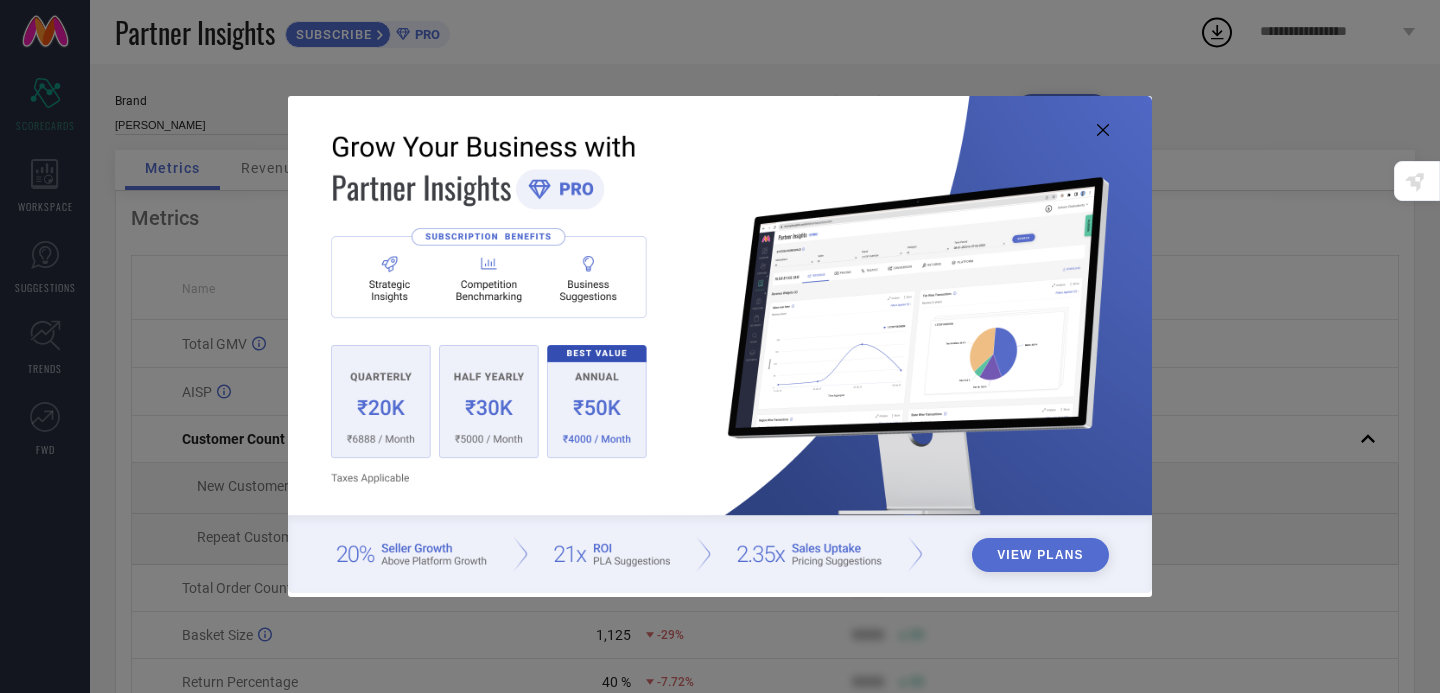 click on "View Plans" at bounding box center (1040, 555) 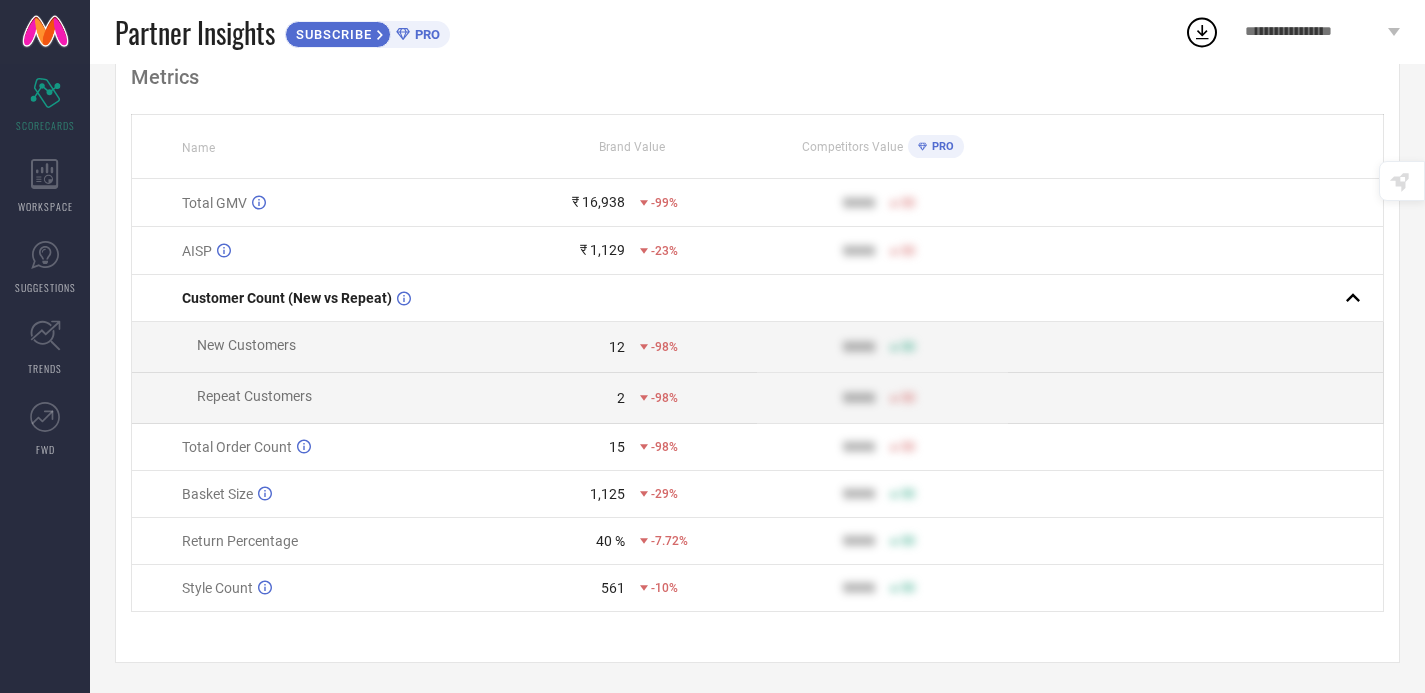 scroll, scrollTop: 0, scrollLeft: 0, axis: both 